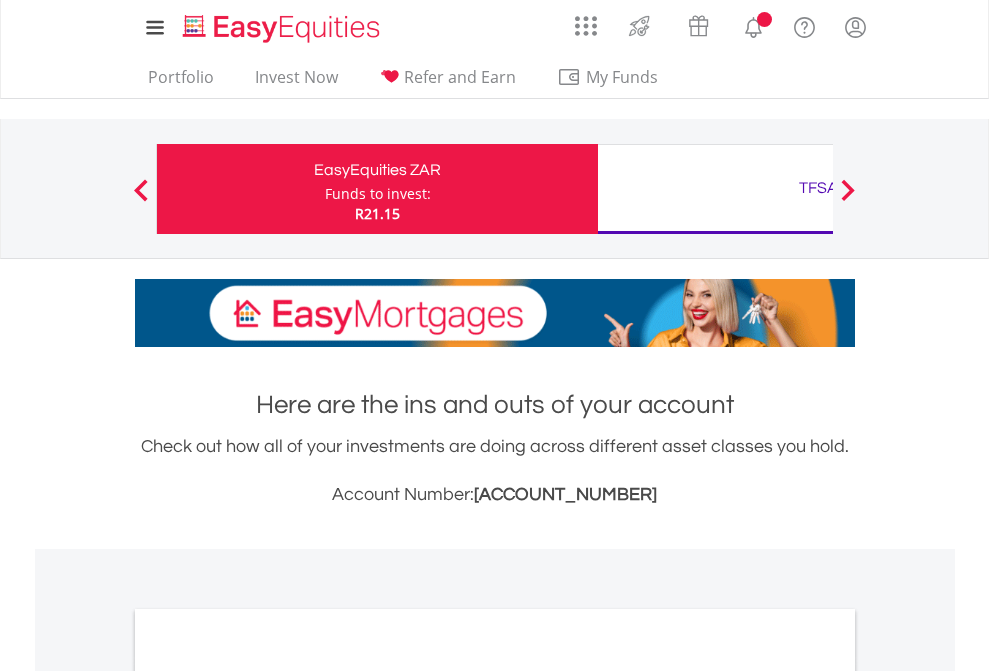 scroll, scrollTop: 0, scrollLeft: 0, axis: both 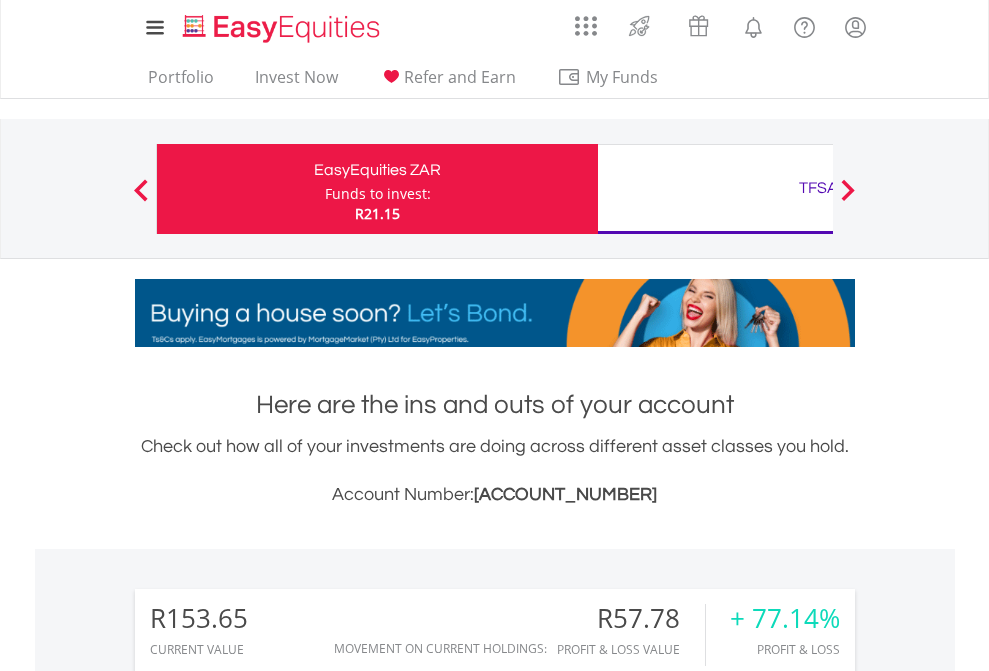 click on "Funds to invest:" at bounding box center (378, 194) 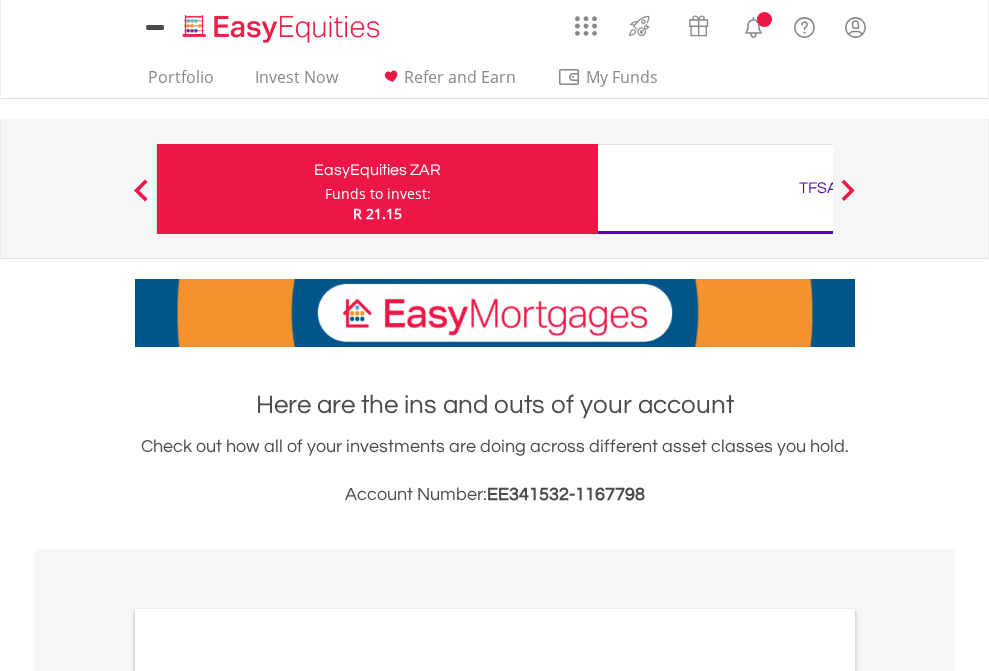 scroll, scrollTop: 0, scrollLeft: 0, axis: both 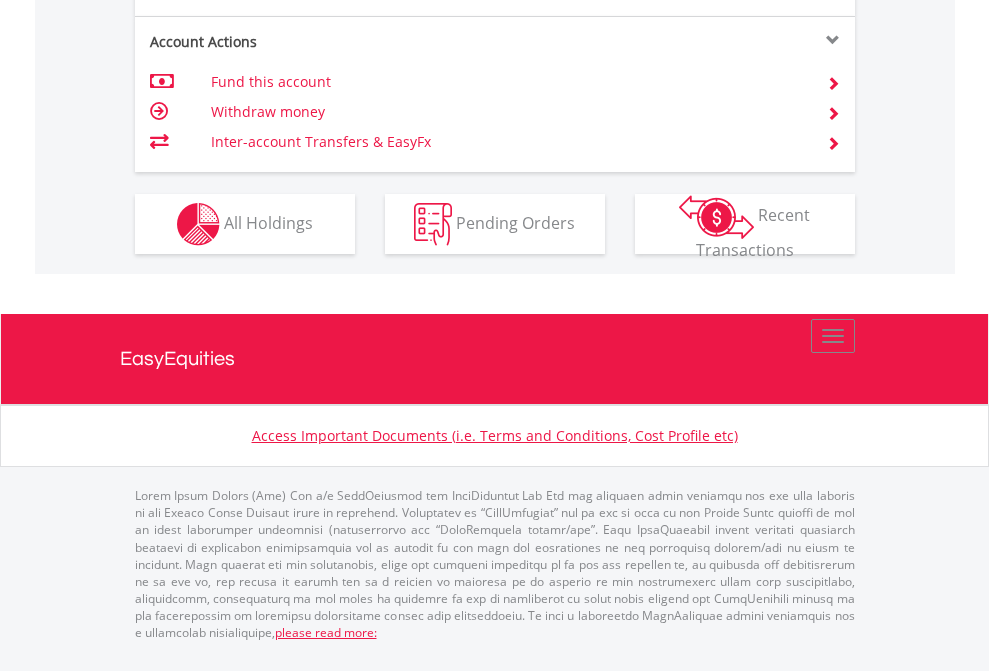 click on "Investment types" at bounding box center [706, -337] 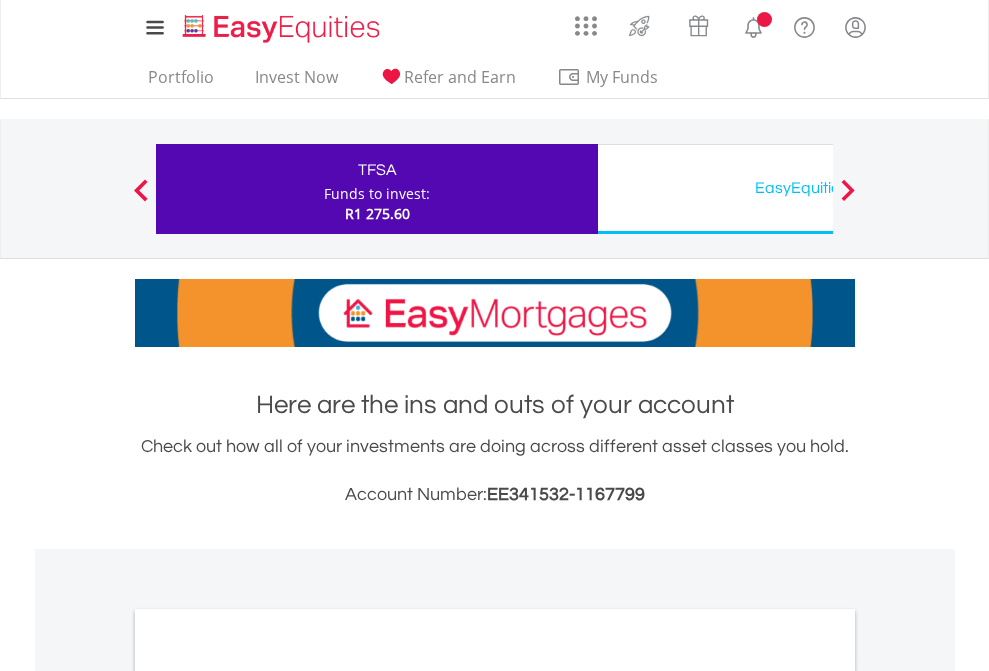 scroll, scrollTop: 0, scrollLeft: 0, axis: both 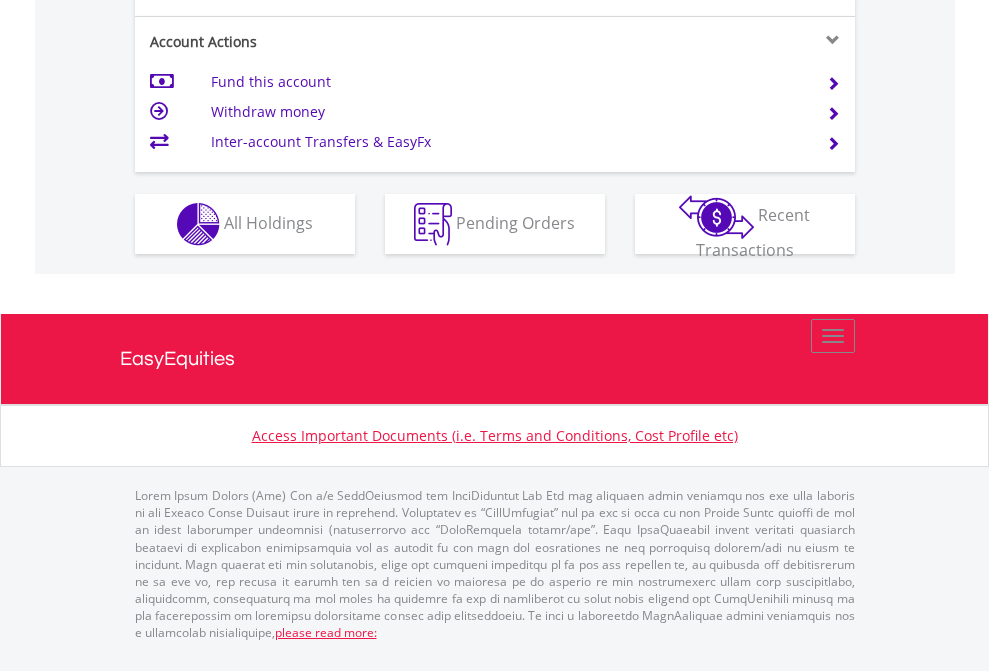click on "Investment types" at bounding box center (706, -337) 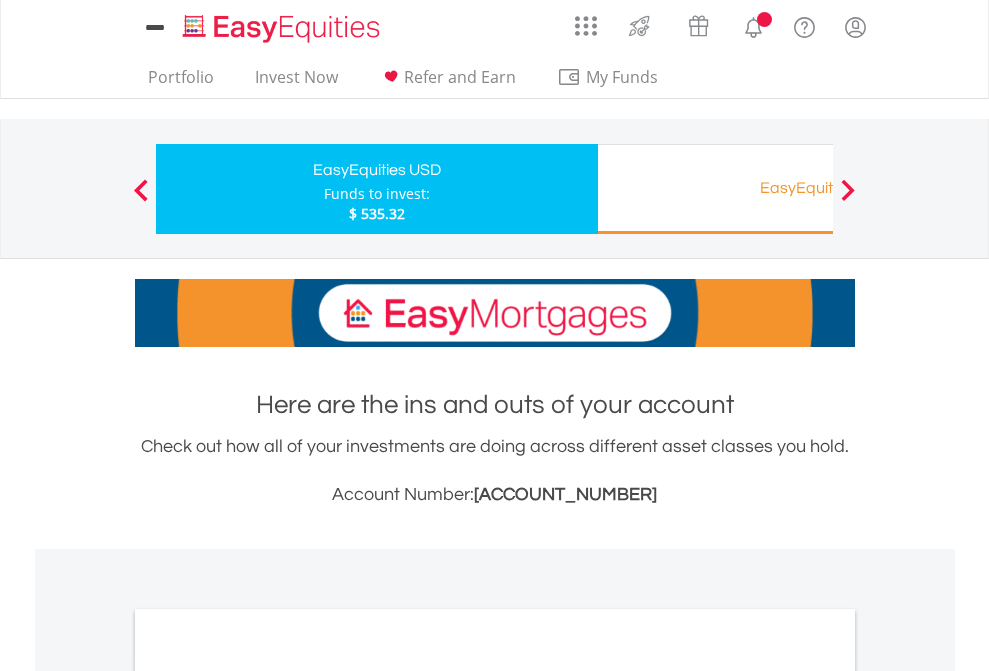 scroll, scrollTop: 0, scrollLeft: 0, axis: both 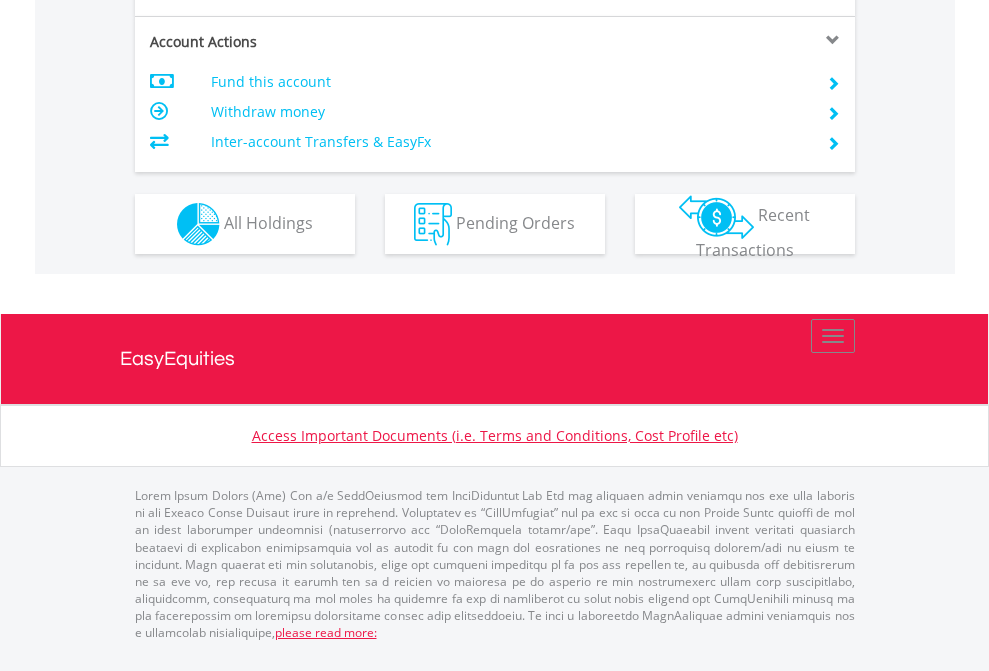click on "Investment types" at bounding box center (706, -337) 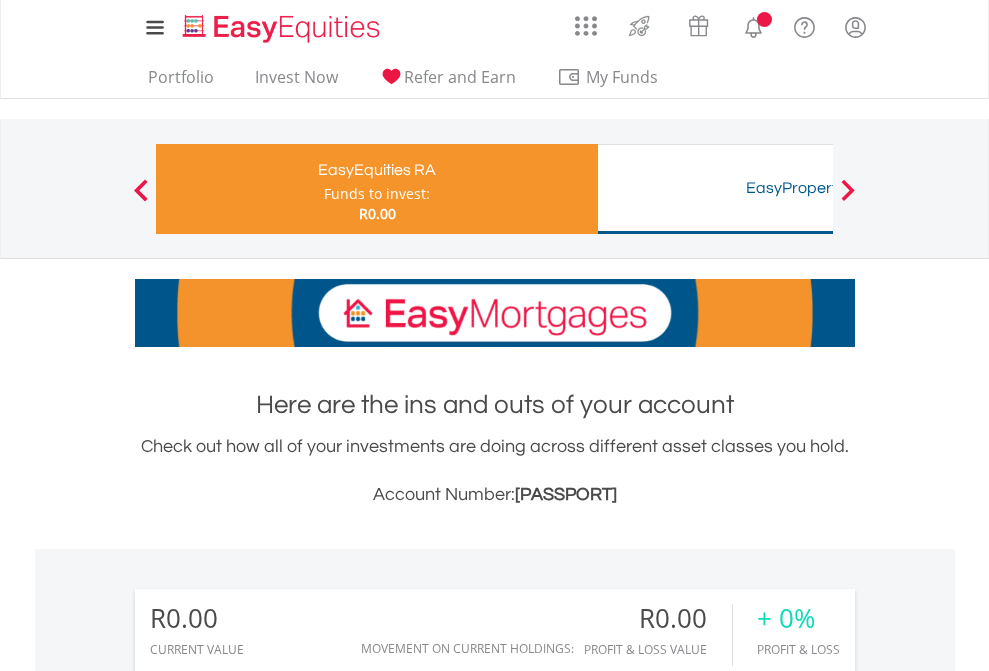 scroll, scrollTop: 0, scrollLeft: 0, axis: both 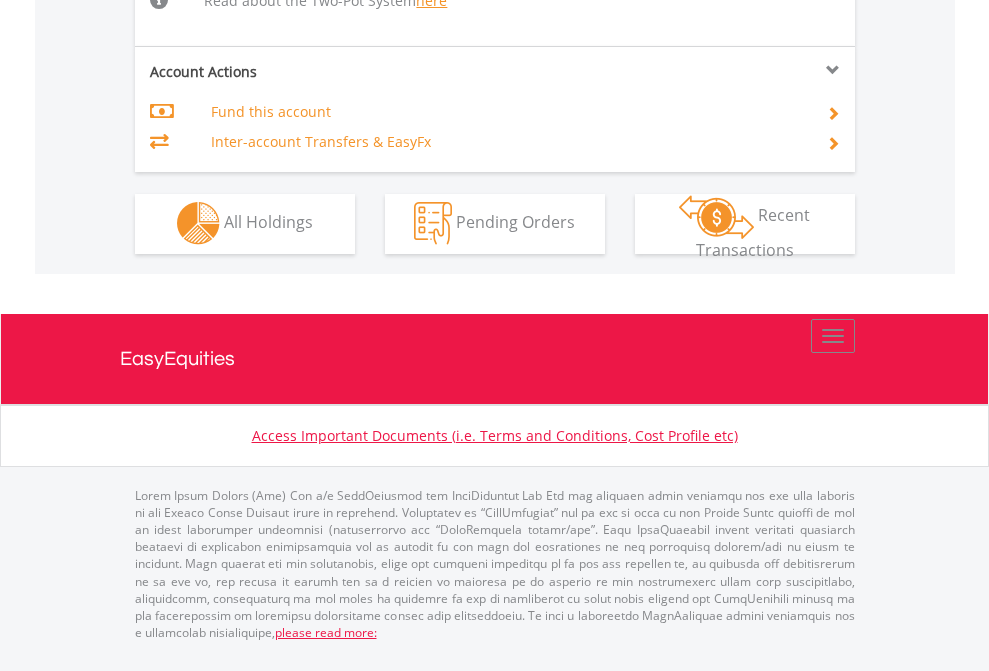 click on "Investment types" at bounding box center [706, -534] 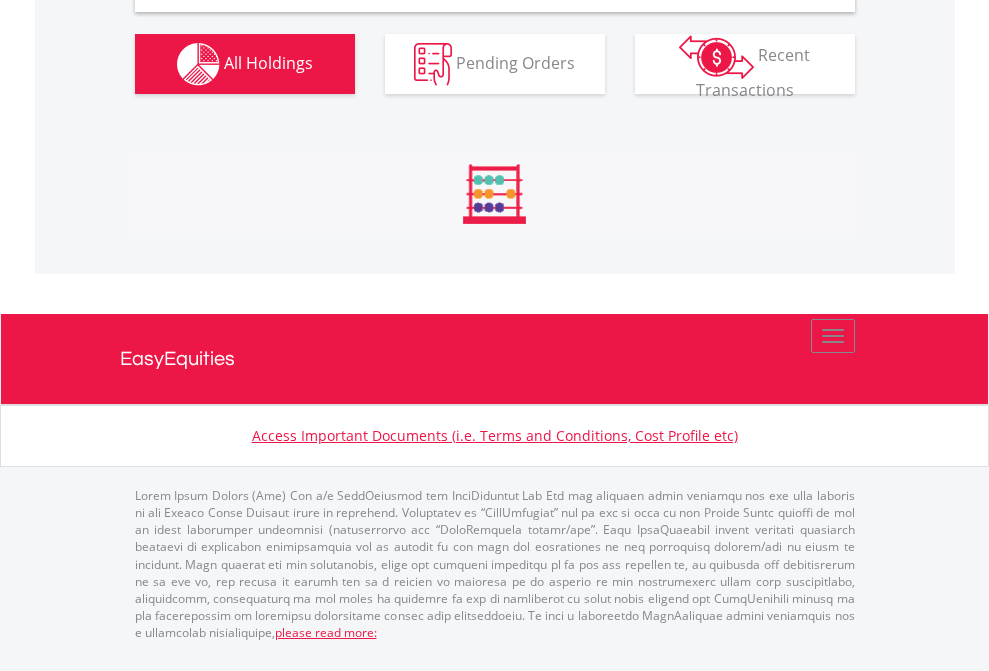 scroll, scrollTop: 1933, scrollLeft: 0, axis: vertical 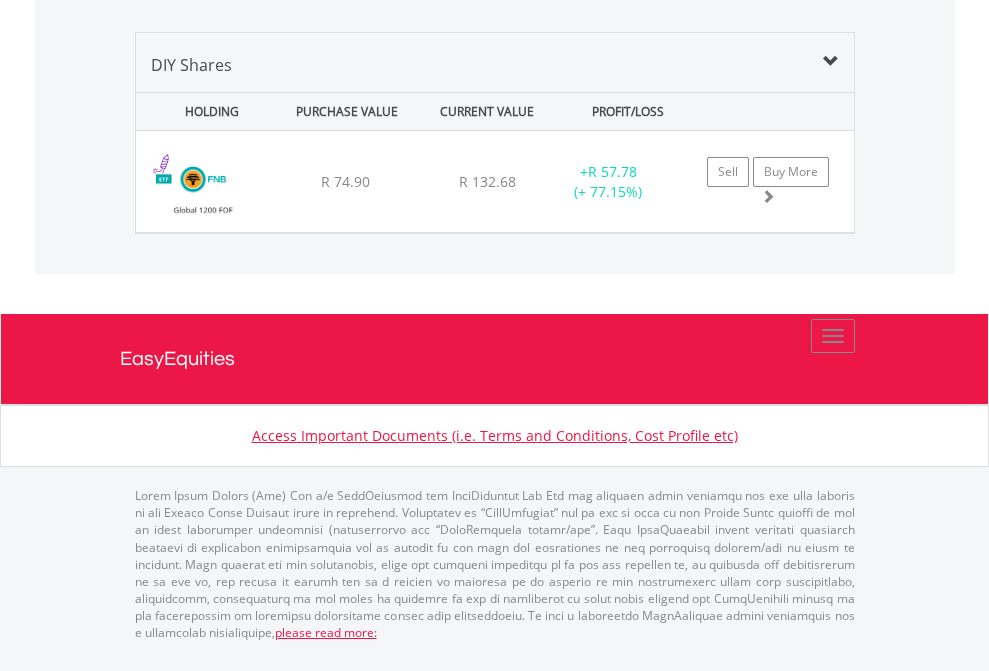click on "TFSA" at bounding box center [818, -968] 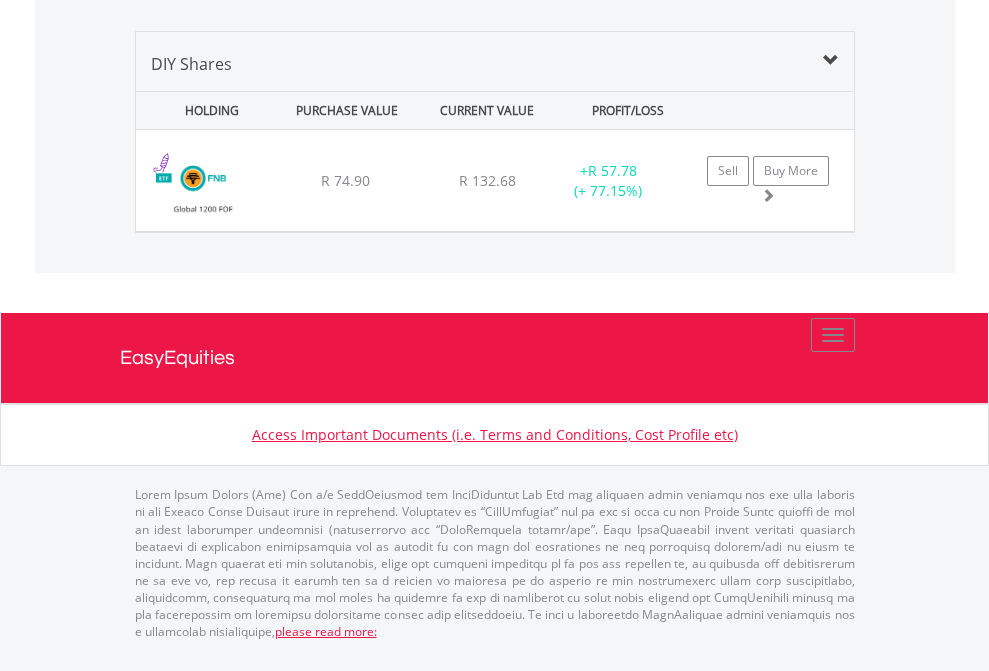 scroll, scrollTop: 144, scrollLeft: 0, axis: vertical 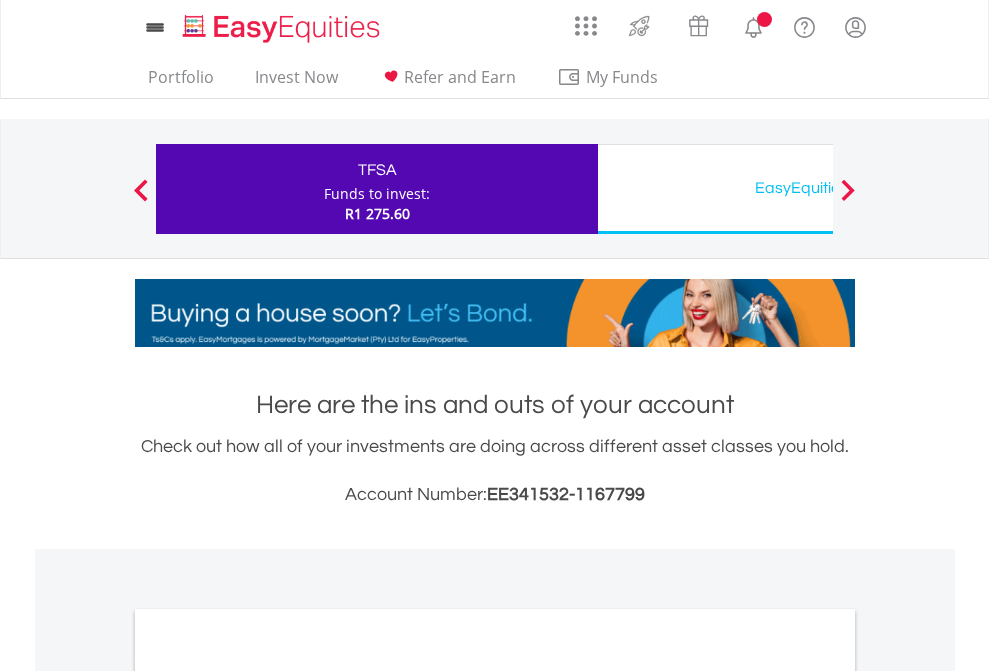 click on "All Holdings" at bounding box center (268, 1096) 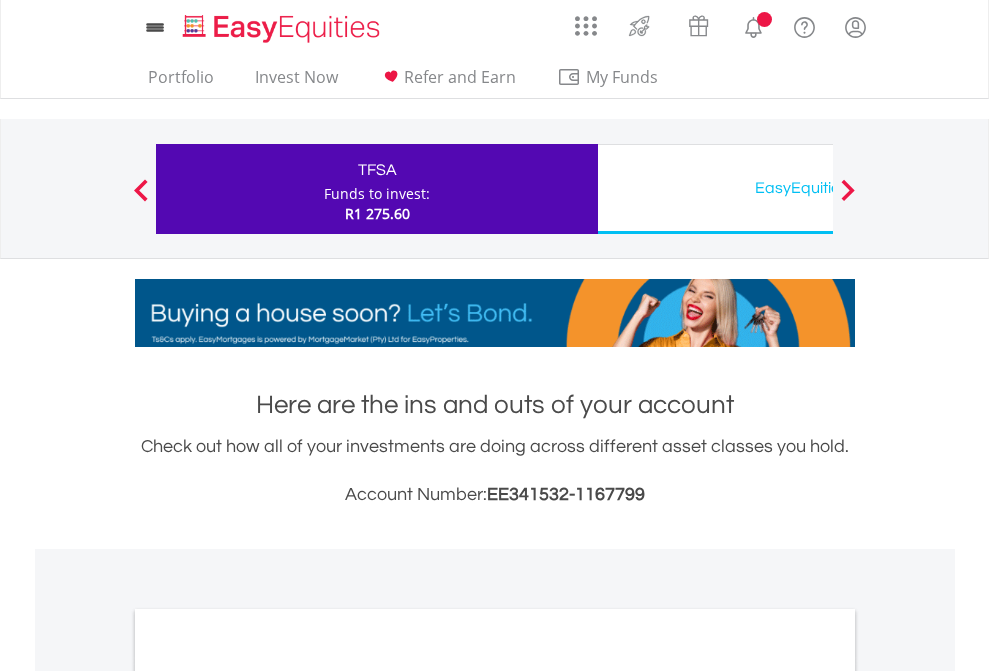 scroll, scrollTop: 1202, scrollLeft: 0, axis: vertical 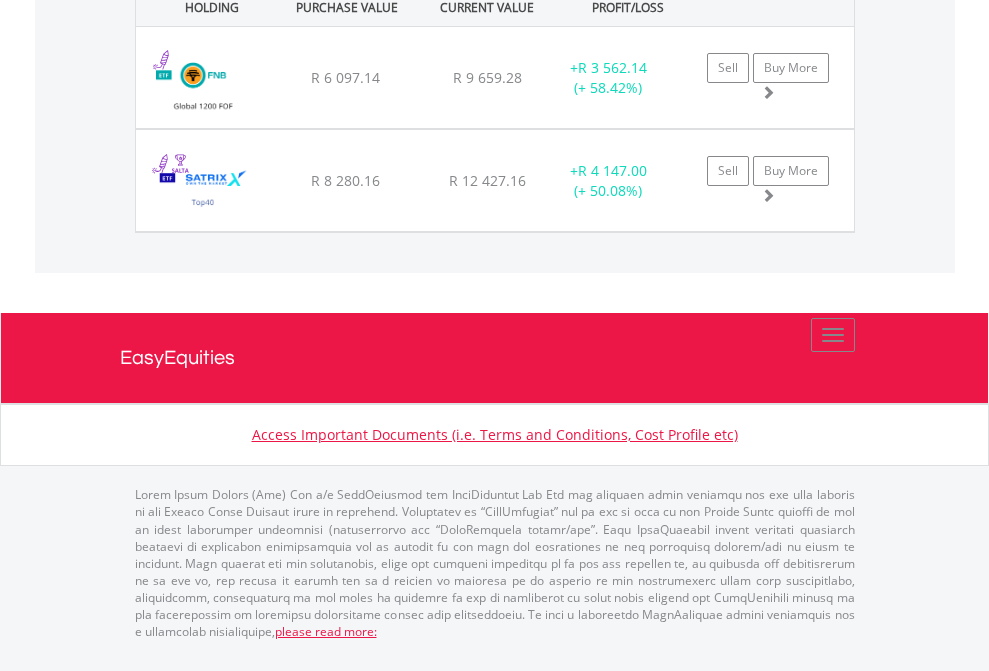 click on "EasyEquities USD" at bounding box center [818, -1522] 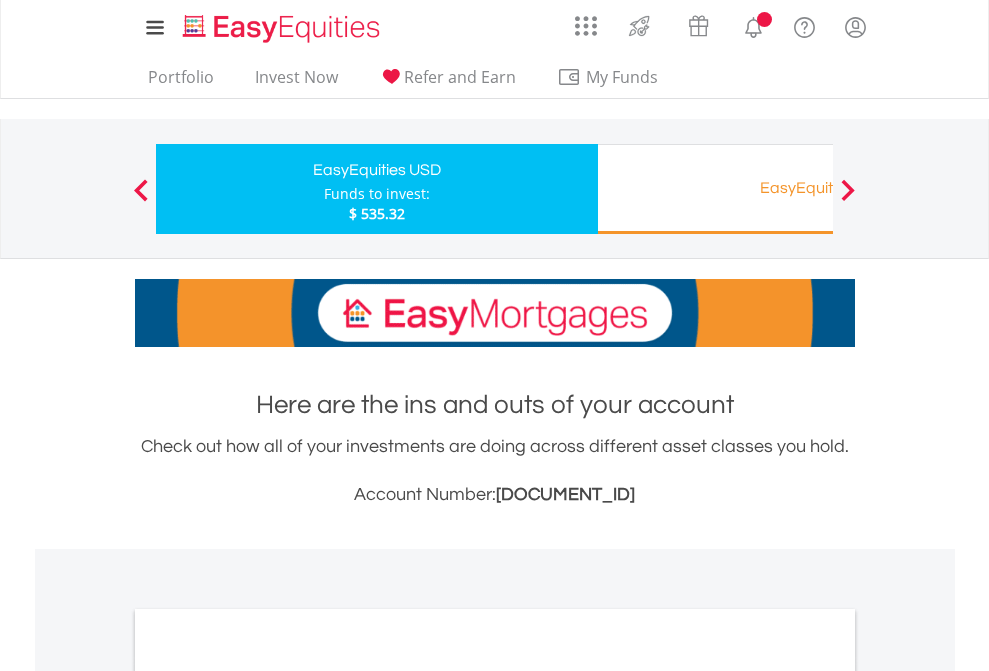scroll, scrollTop: 0, scrollLeft: 0, axis: both 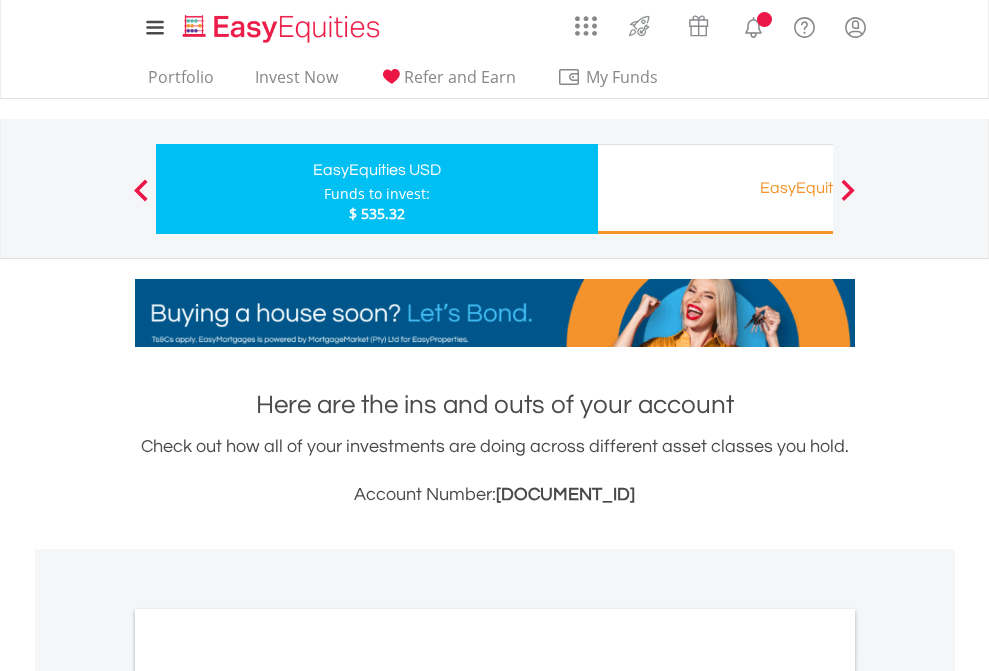 click on "All Holdings" at bounding box center (268, 1096) 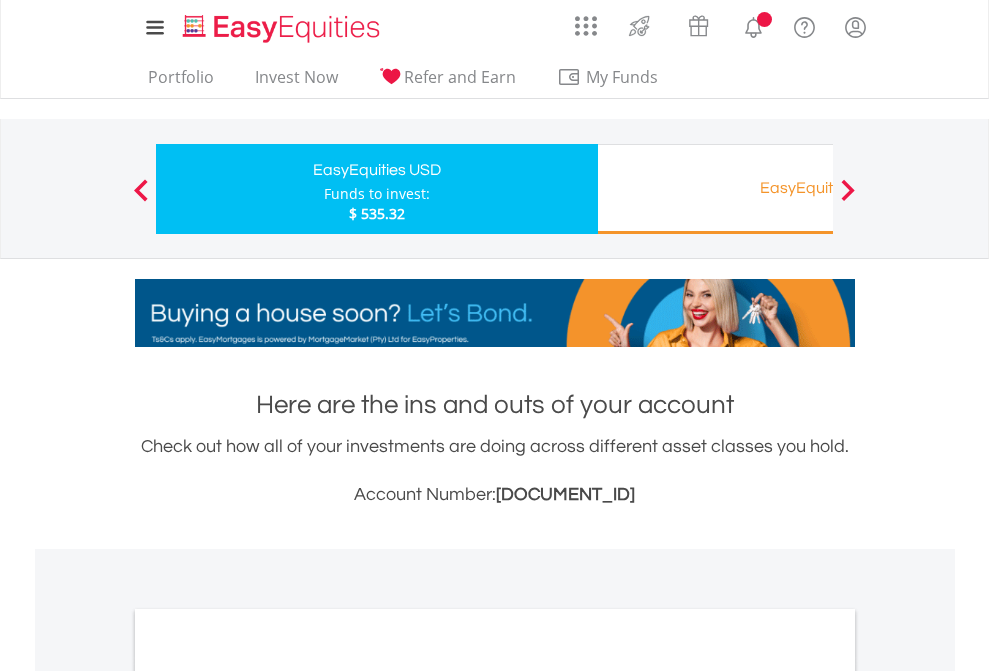 scroll, scrollTop: 1202, scrollLeft: 0, axis: vertical 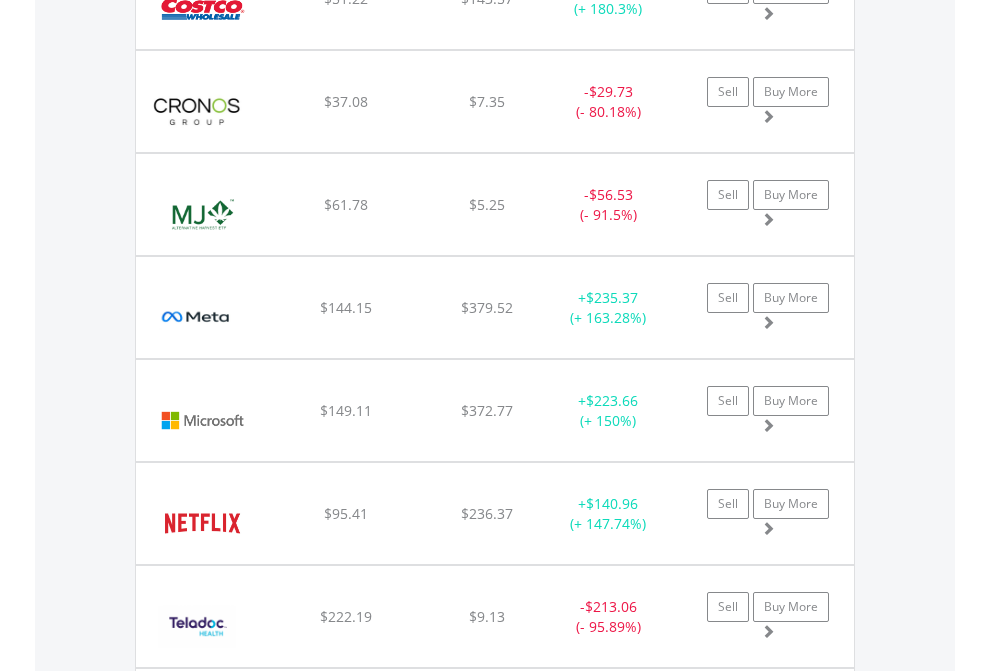 click on "EasyEquities RA" at bounding box center (818, -2076) 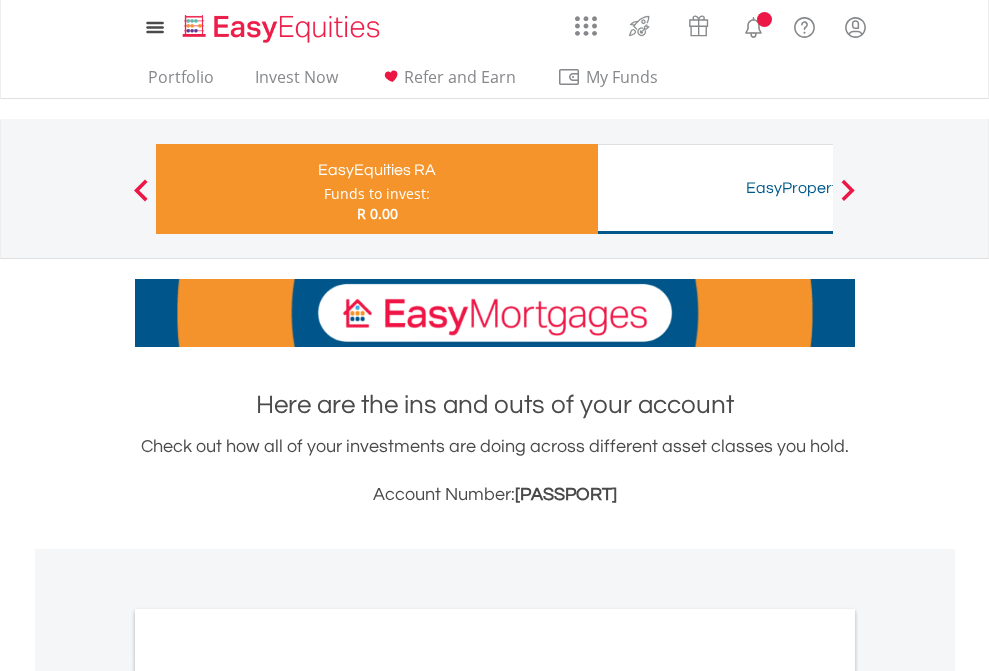 scroll, scrollTop: 0, scrollLeft: 0, axis: both 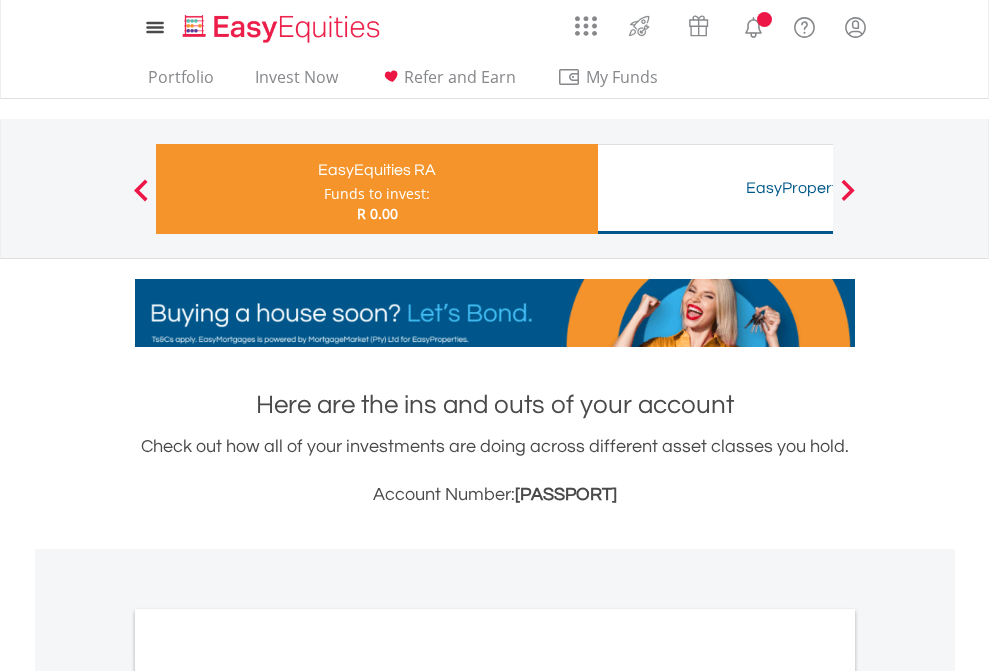 click on "All Holdings" at bounding box center [268, 1066] 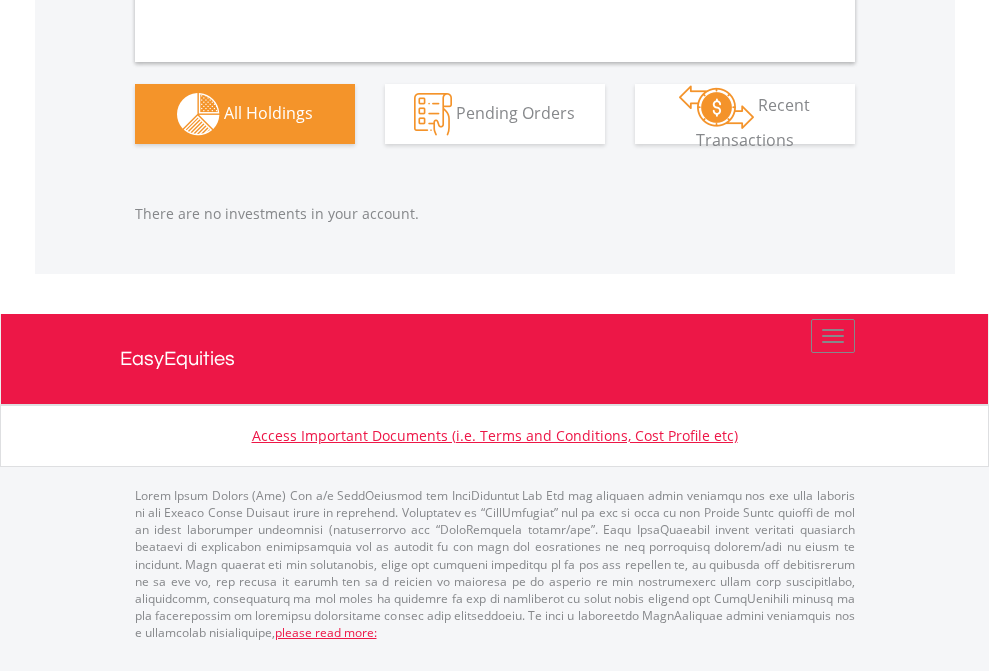 scroll, scrollTop: 2097, scrollLeft: 0, axis: vertical 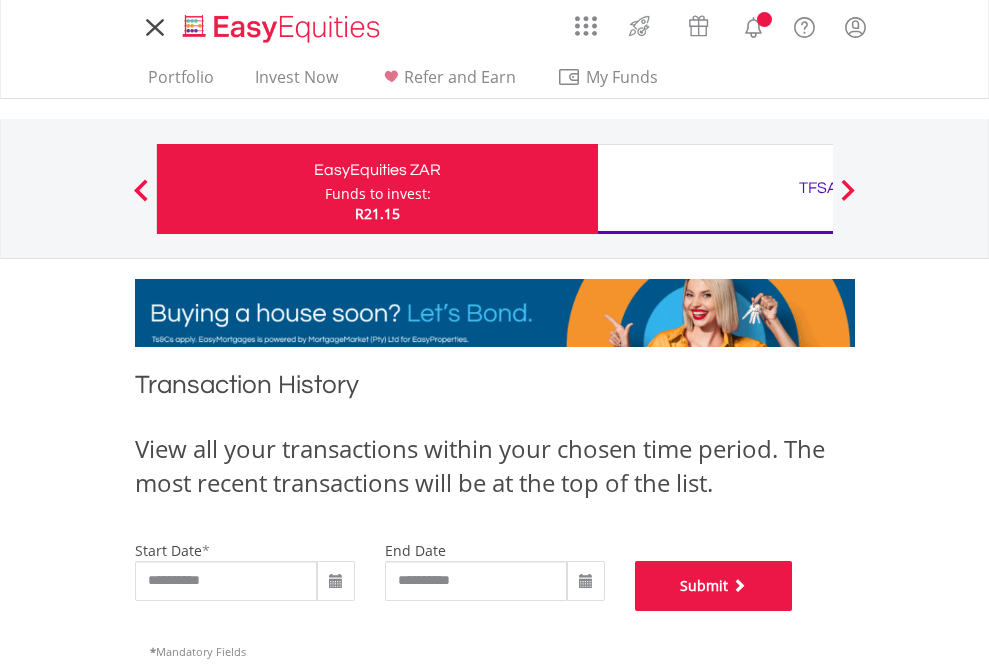 click on "Submit" at bounding box center [714, 586] 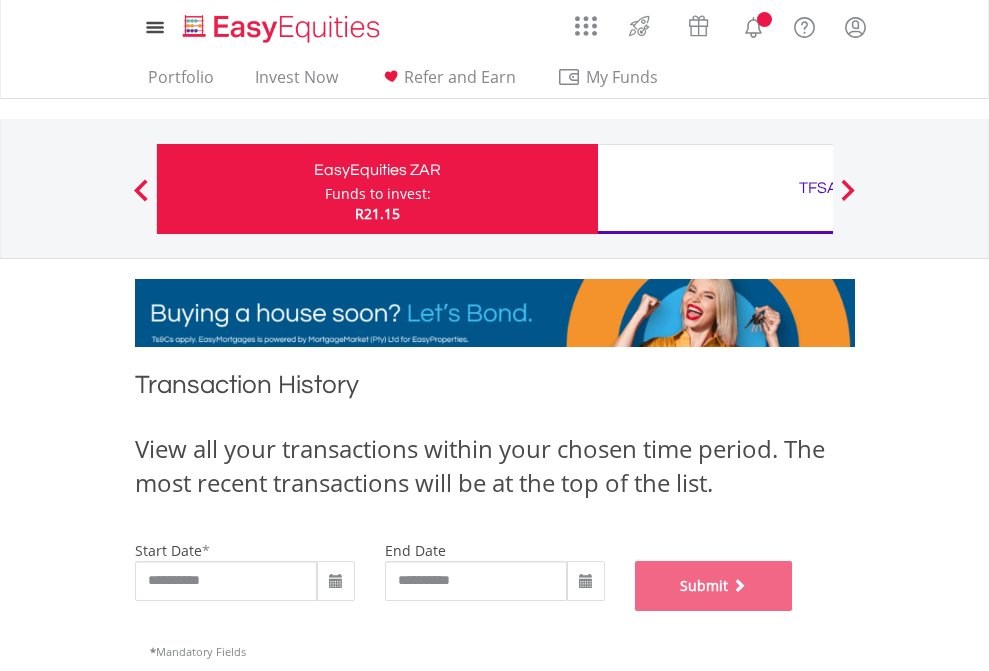 scroll, scrollTop: 811, scrollLeft: 0, axis: vertical 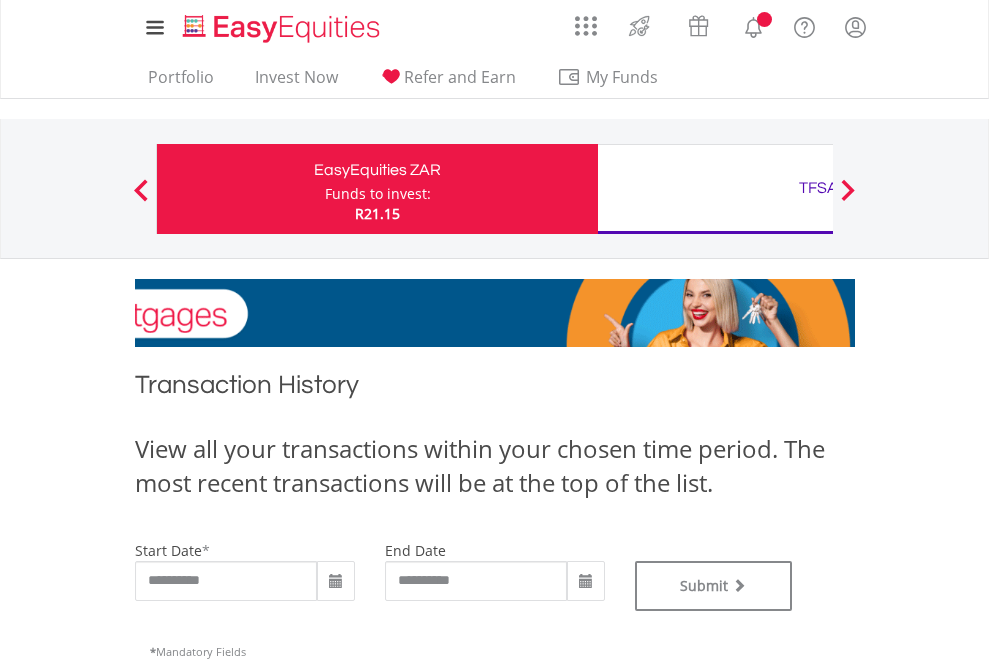 click on "TFSA" at bounding box center [818, 188] 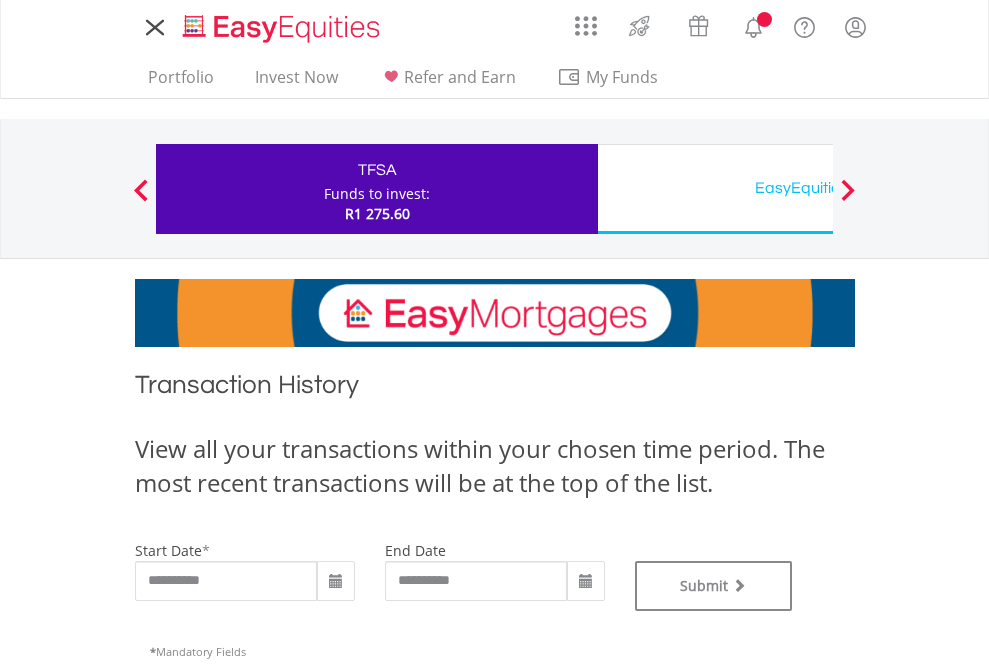 scroll, scrollTop: 0, scrollLeft: 0, axis: both 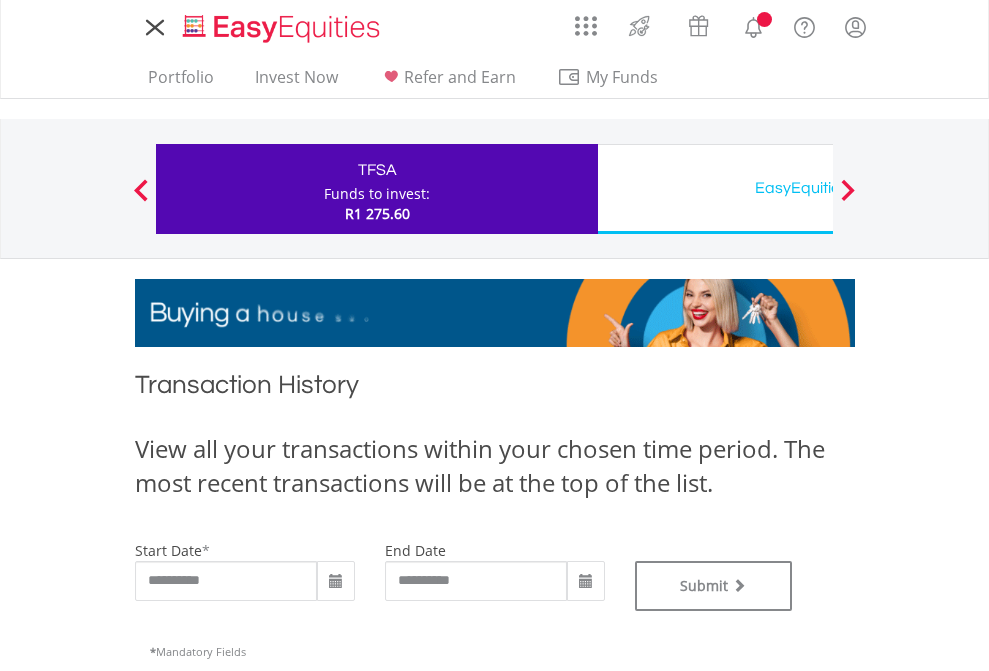 type on "**********" 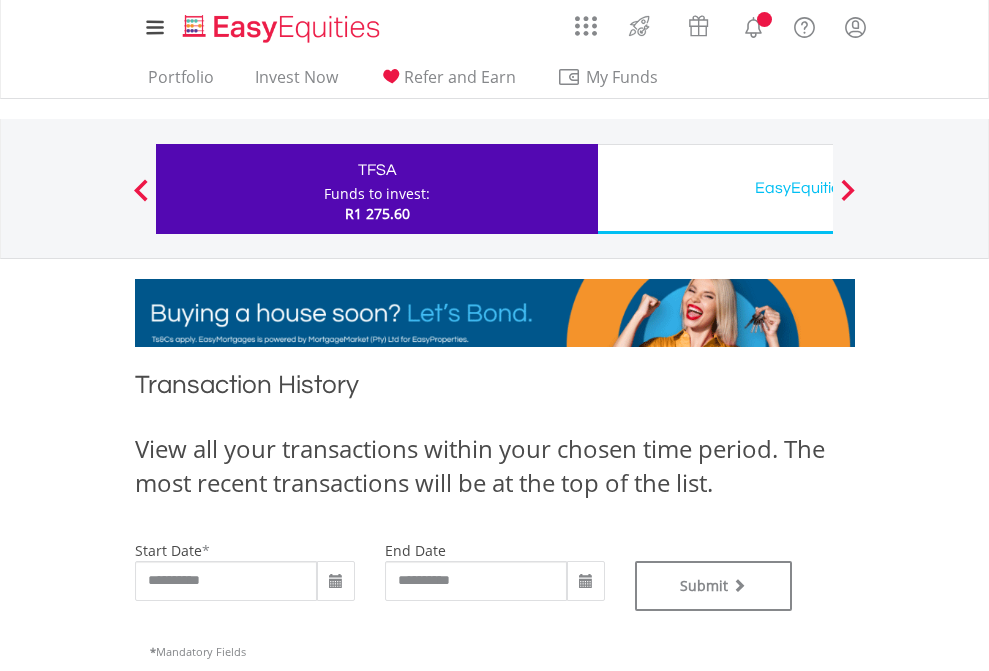 type on "**********" 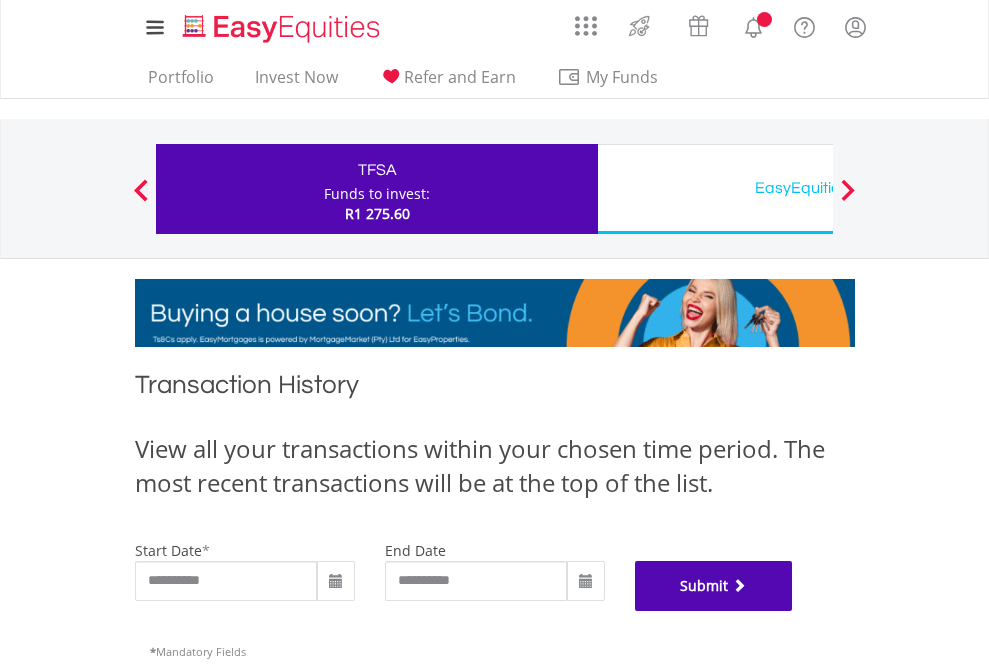 click on "Submit" at bounding box center [714, 586] 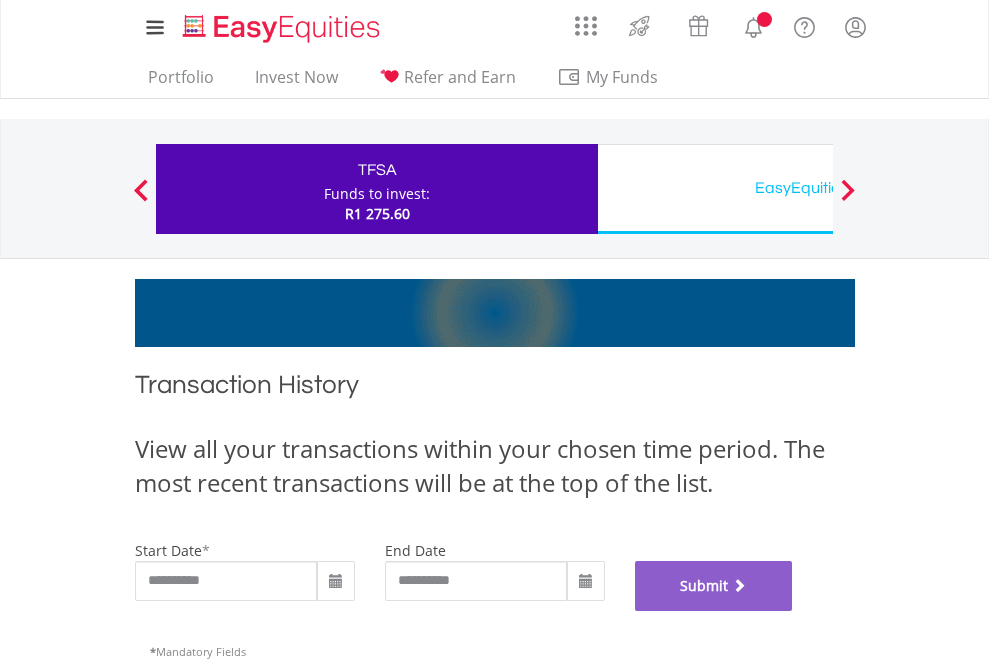 scroll, scrollTop: 811, scrollLeft: 0, axis: vertical 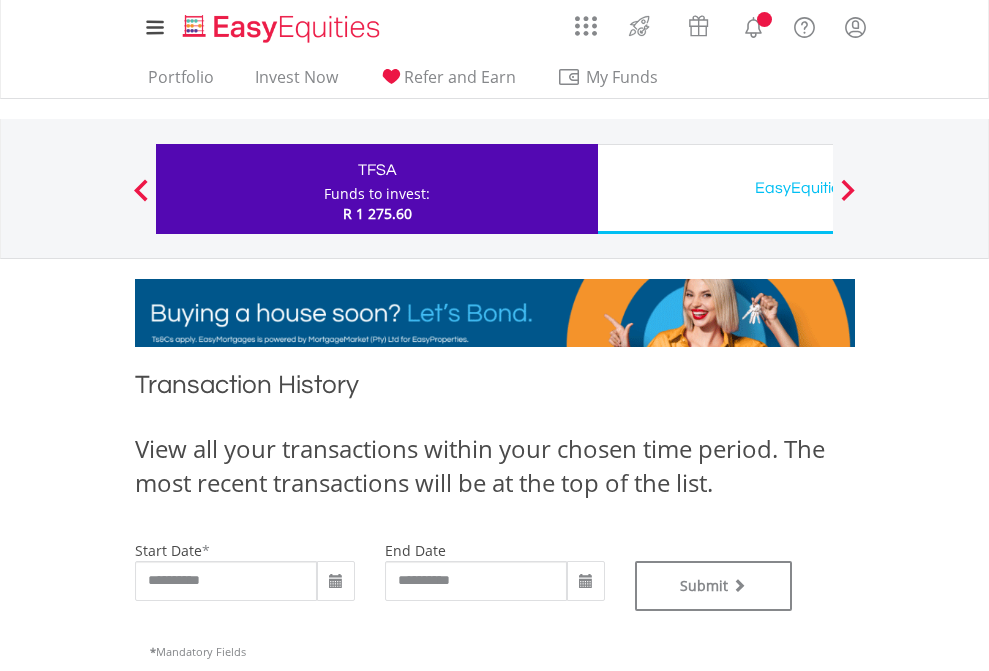 click on "EasyEquities USD" at bounding box center [818, 188] 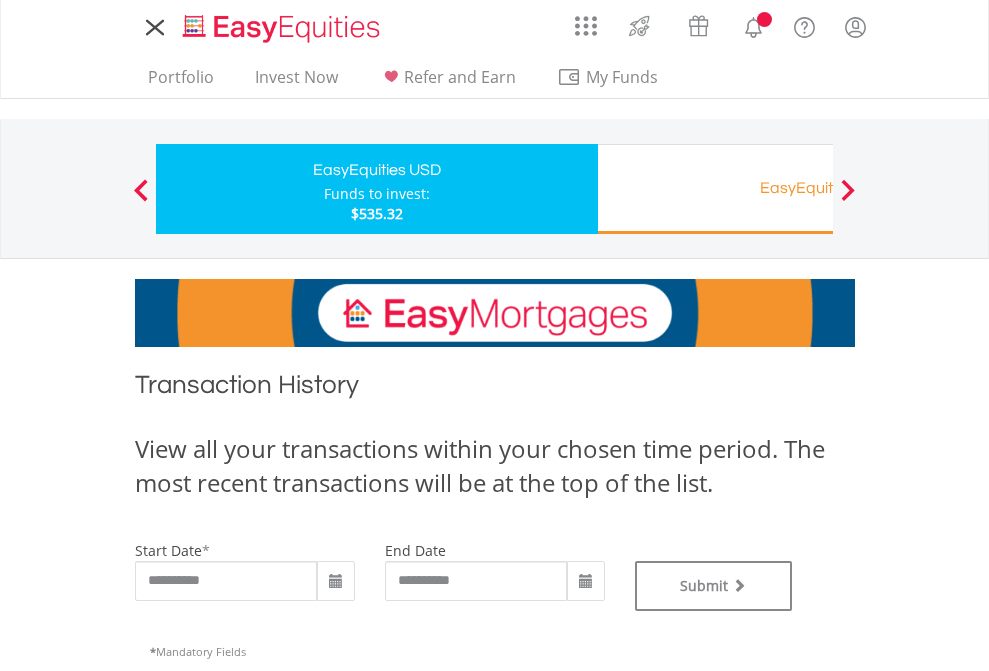 scroll, scrollTop: 0, scrollLeft: 0, axis: both 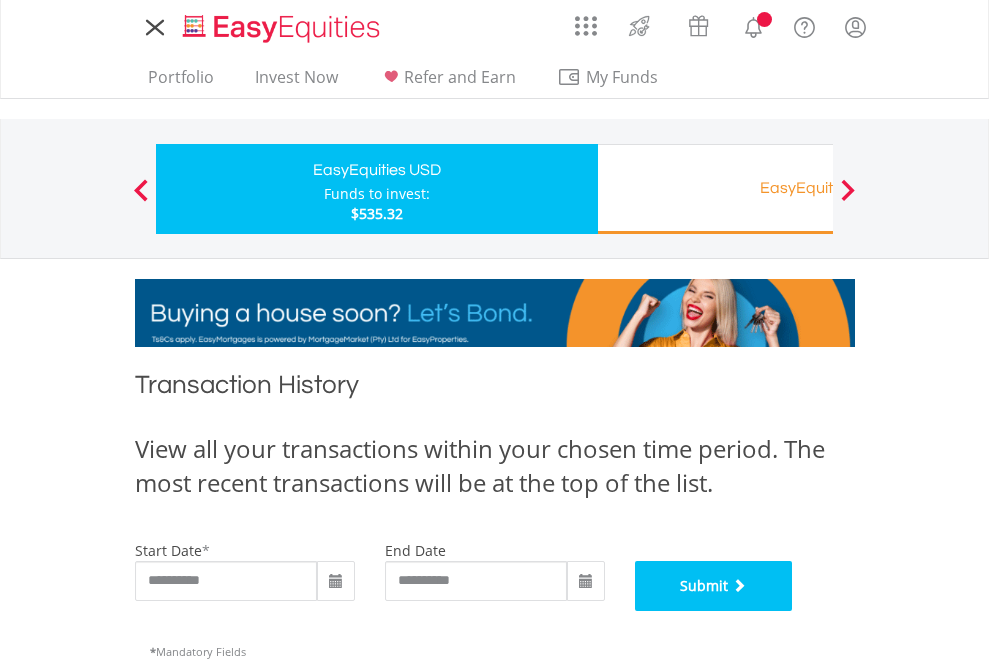 click on "Submit" at bounding box center (714, 586) 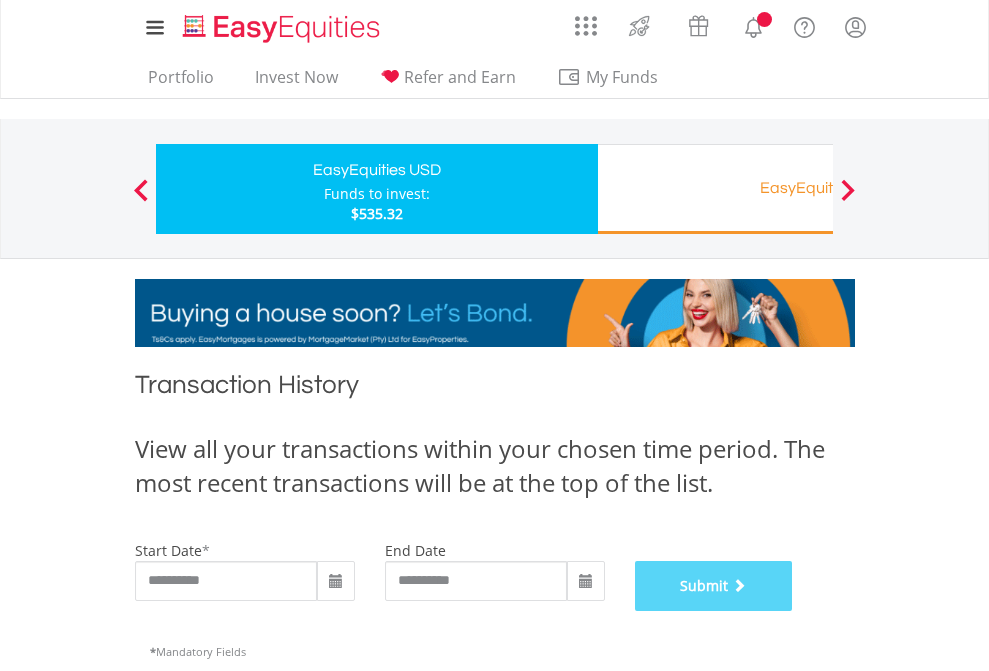 scroll, scrollTop: 811, scrollLeft: 0, axis: vertical 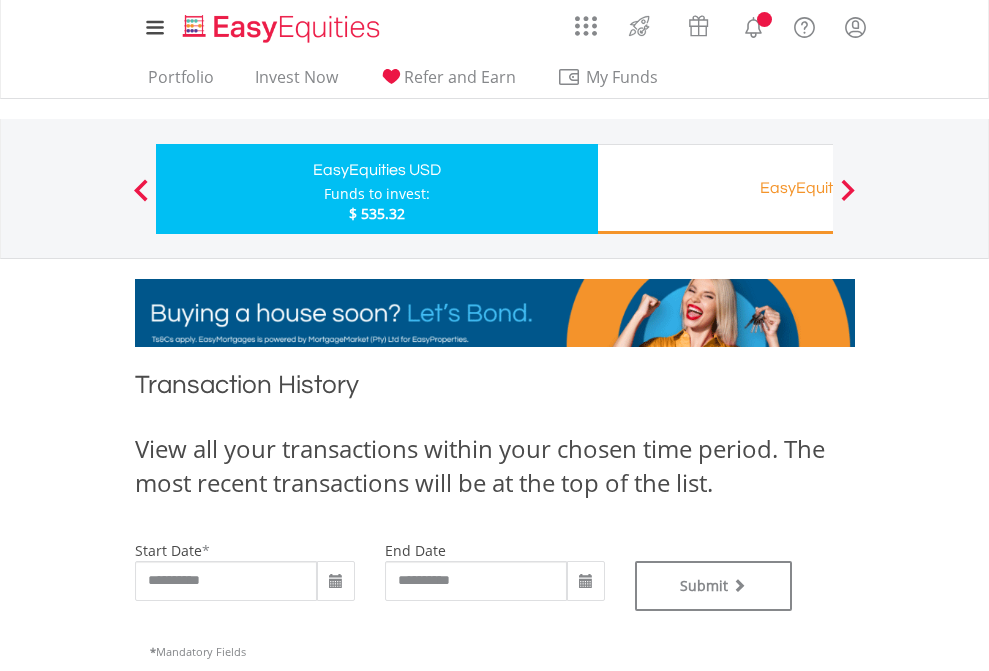 click on "EasyEquities RA" at bounding box center [818, 188] 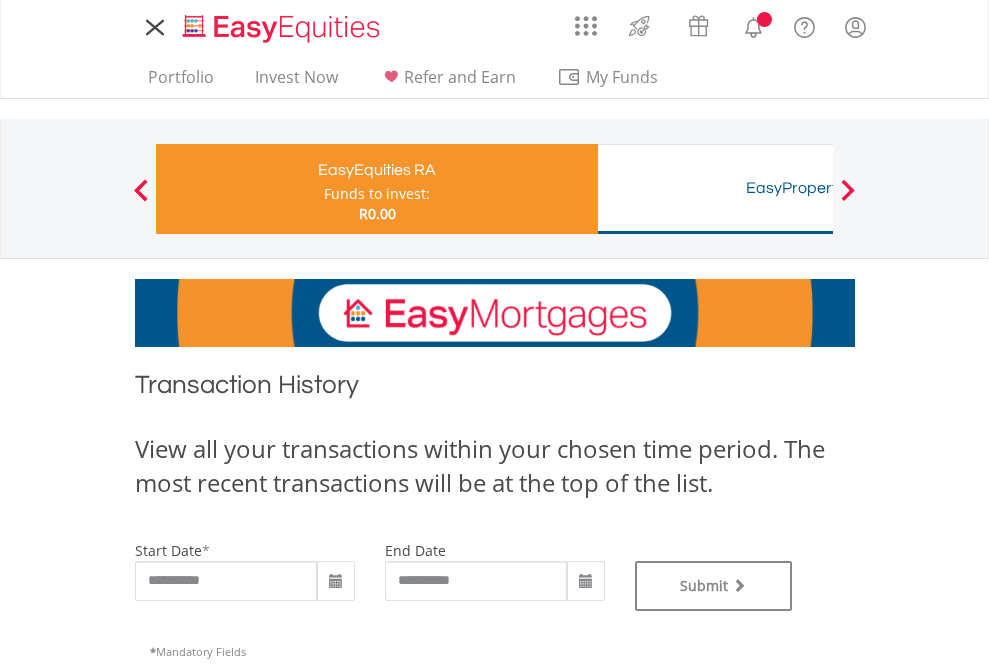 scroll, scrollTop: 0, scrollLeft: 0, axis: both 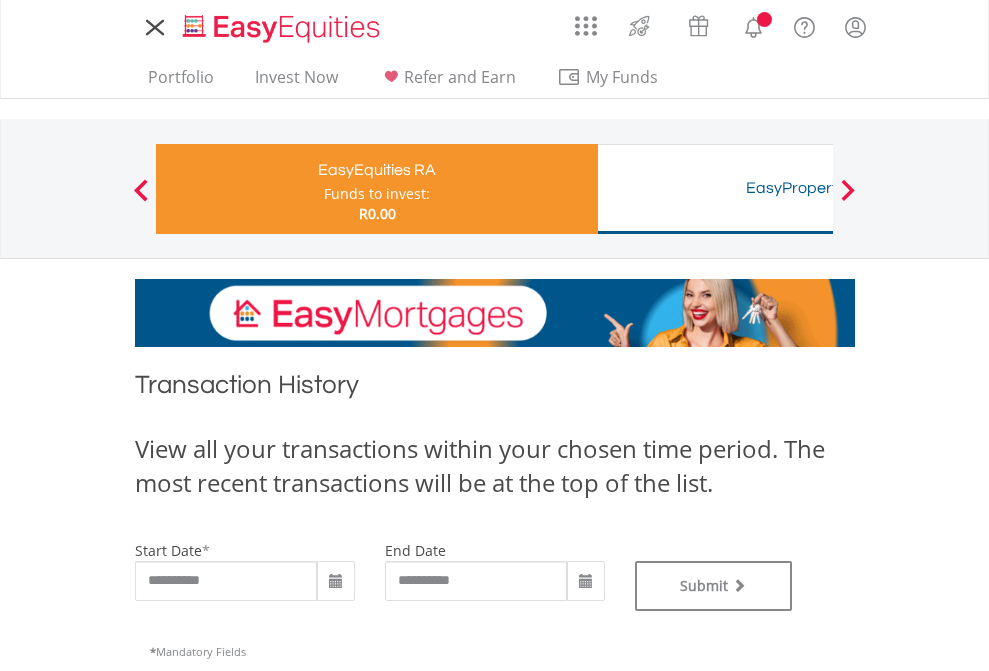 type on "**********" 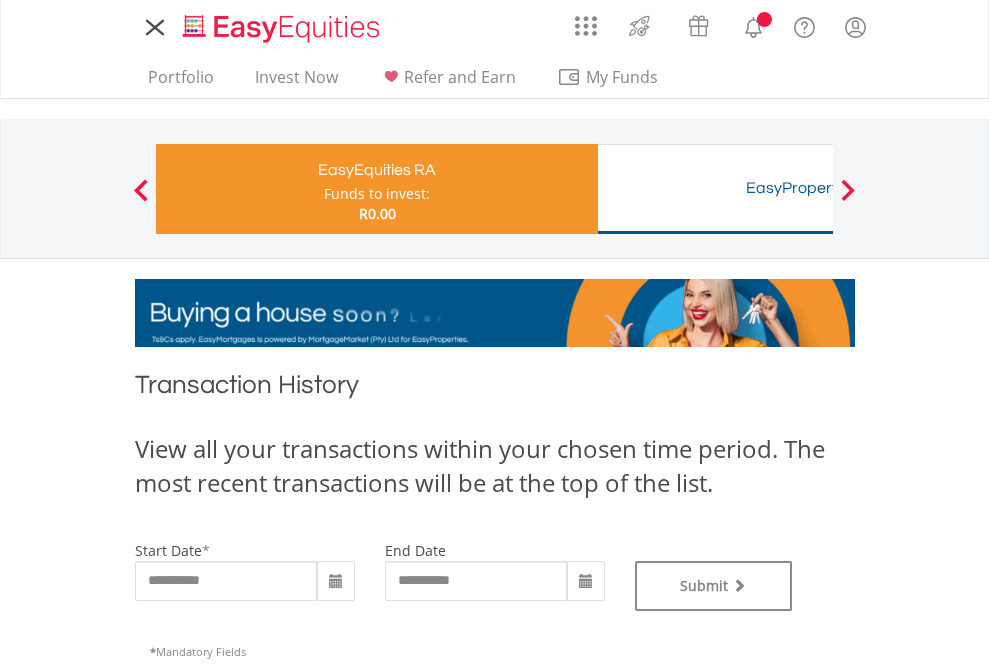 type on "**********" 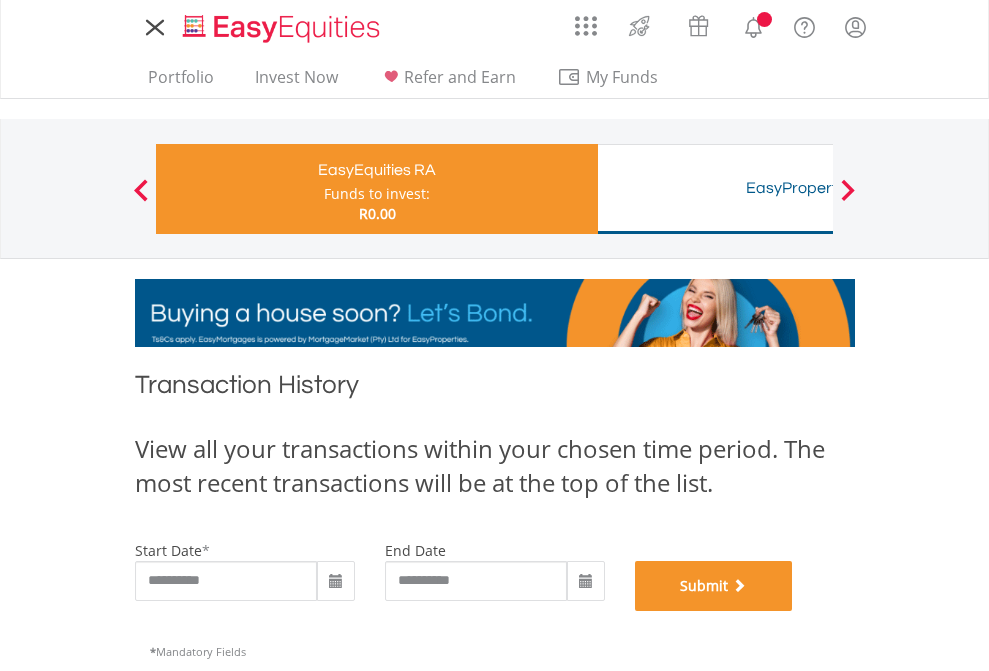 click on "Submit" at bounding box center (714, 586) 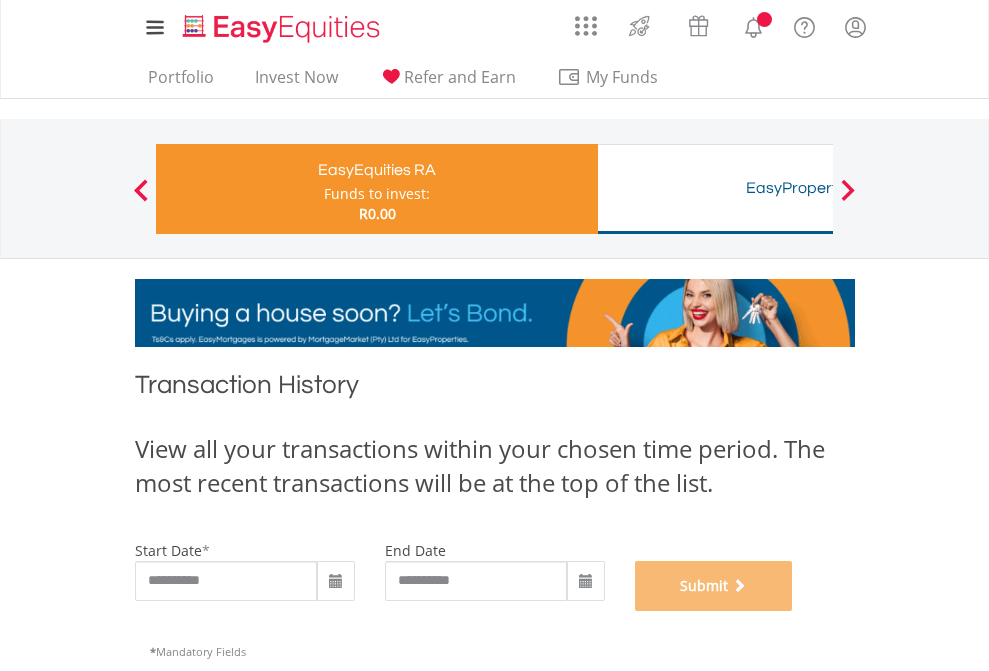 scroll, scrollTop: 811, scrollLeft: 0, axis: vertical 